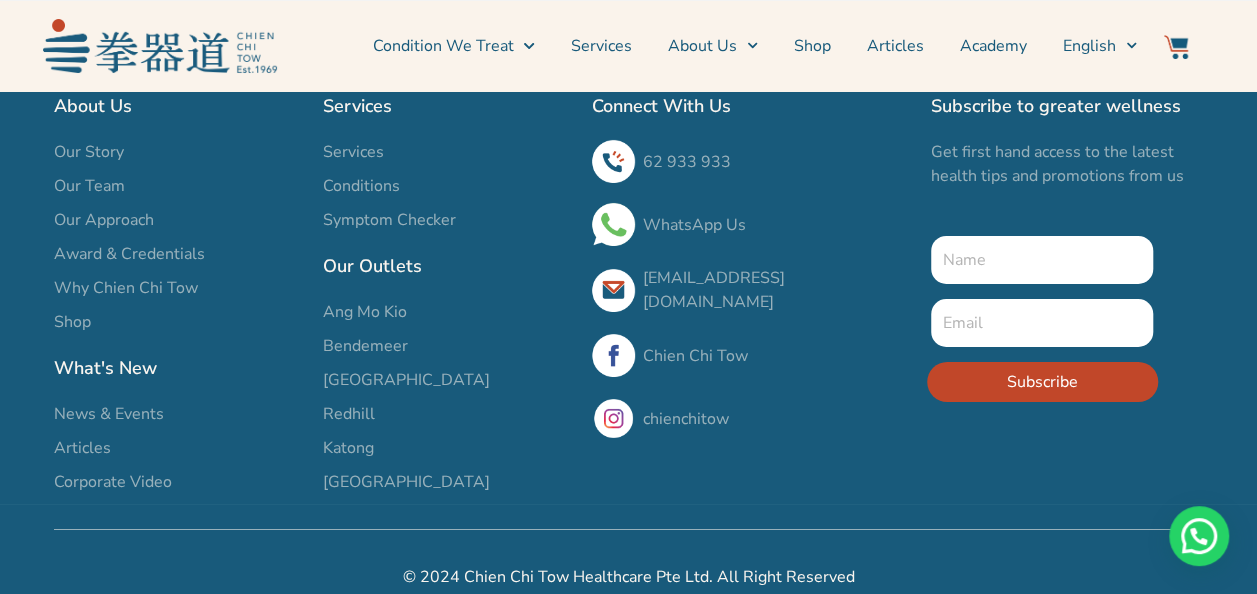 scroll, scrollTop: 7254, scrollLeft: 0, axis: vertical 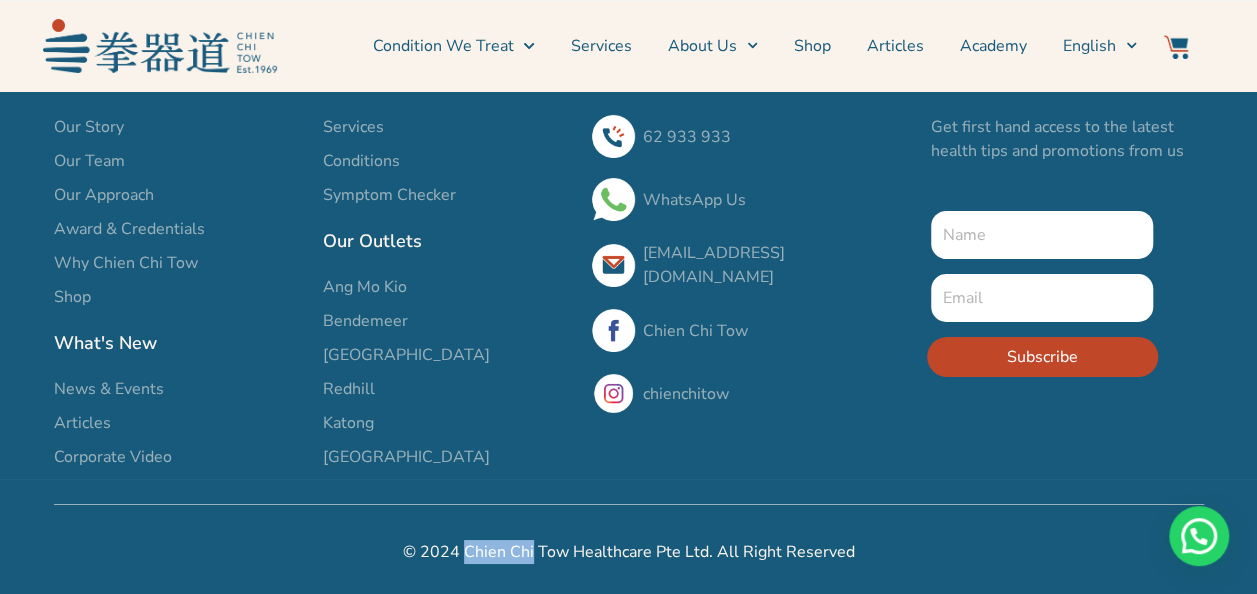 drag, startPoint x: 470, startPoint y: 554, endPoint x: 536, endPoint y: 553, distance: 66.007576 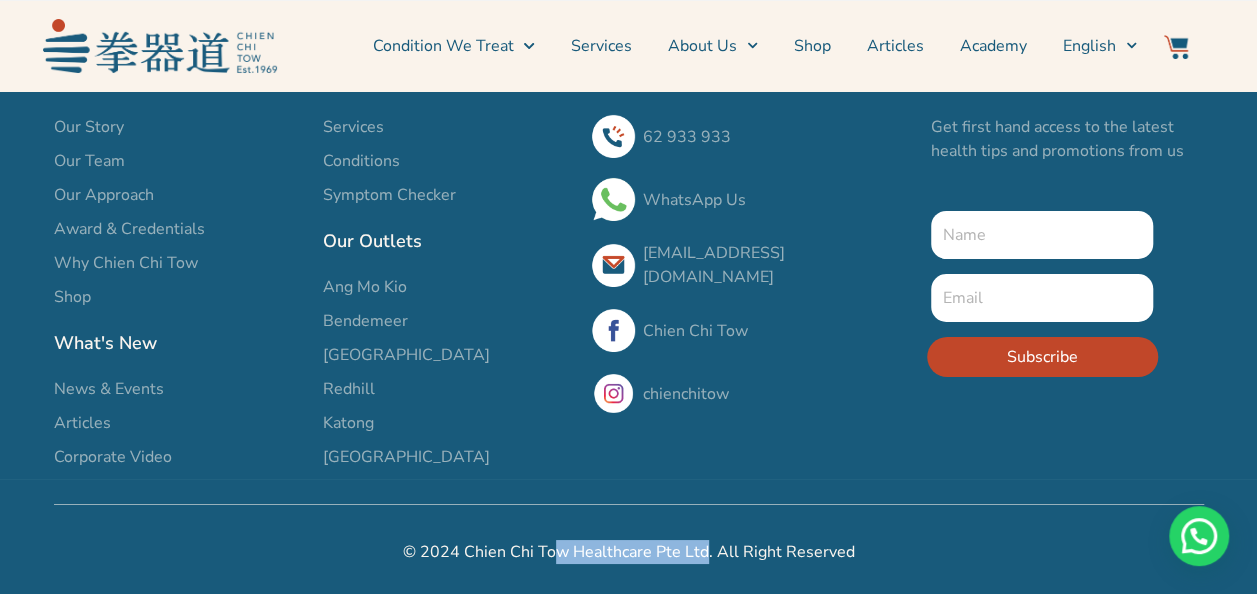 drag, startPoint x: 704, startPoint y: 551, endPoint x: 569, endPoint y: 571, distance: 136.47343 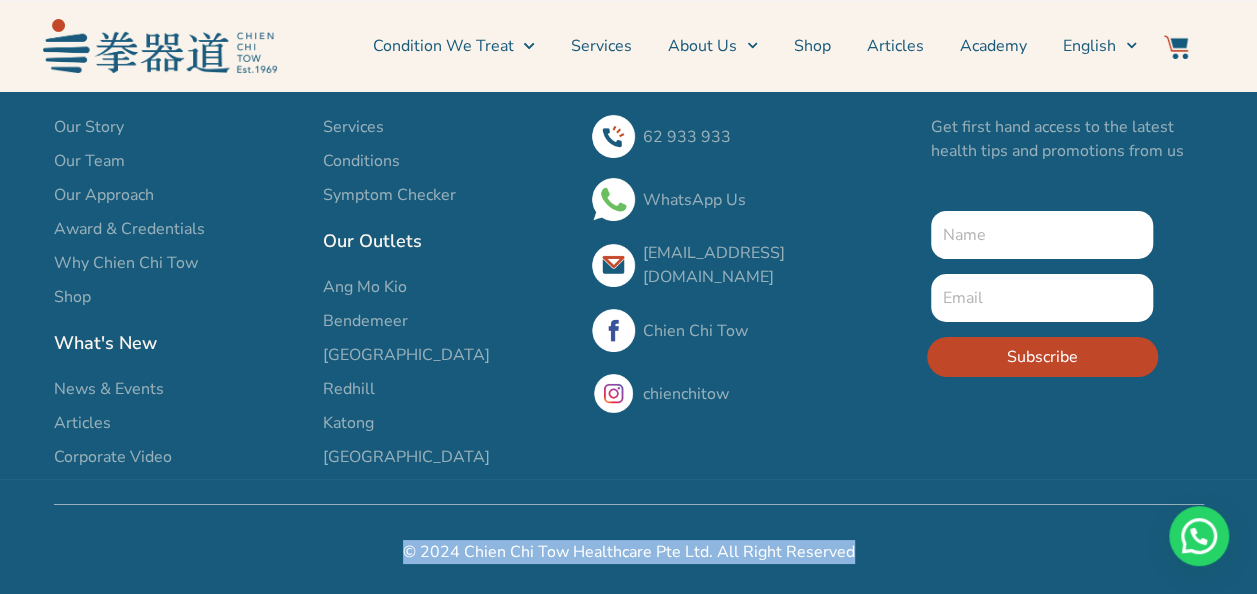 drag, startPoint x: 898, startPoint y: 557, endPoint x: 244, endPoint y: 536, distance: 654.3371 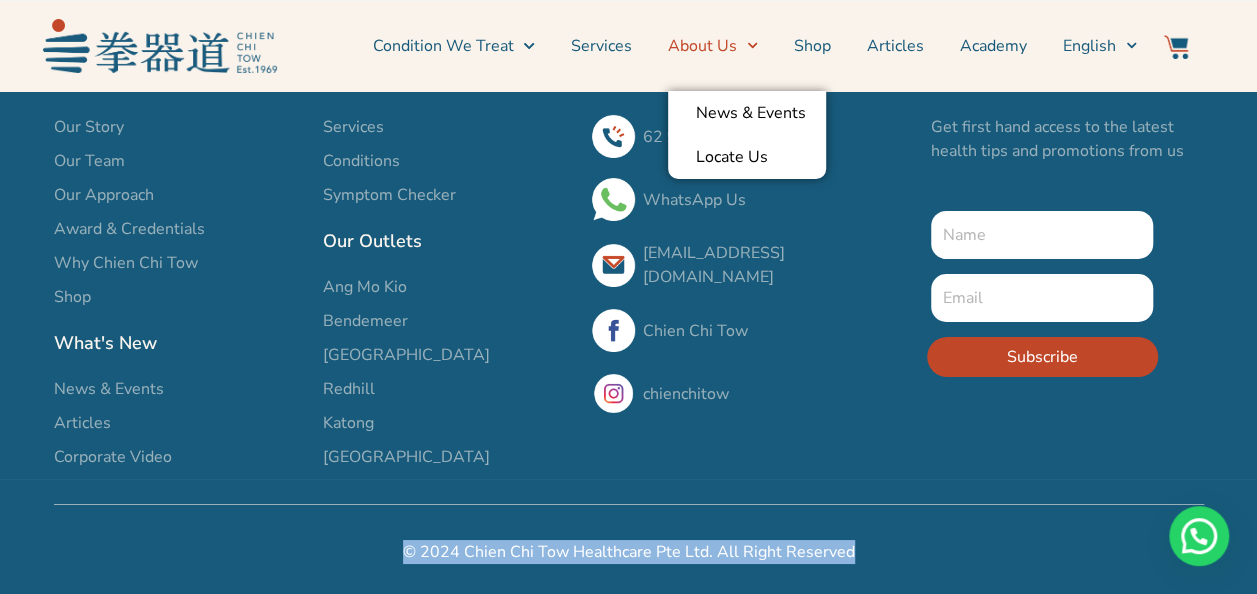 click on "About Us" 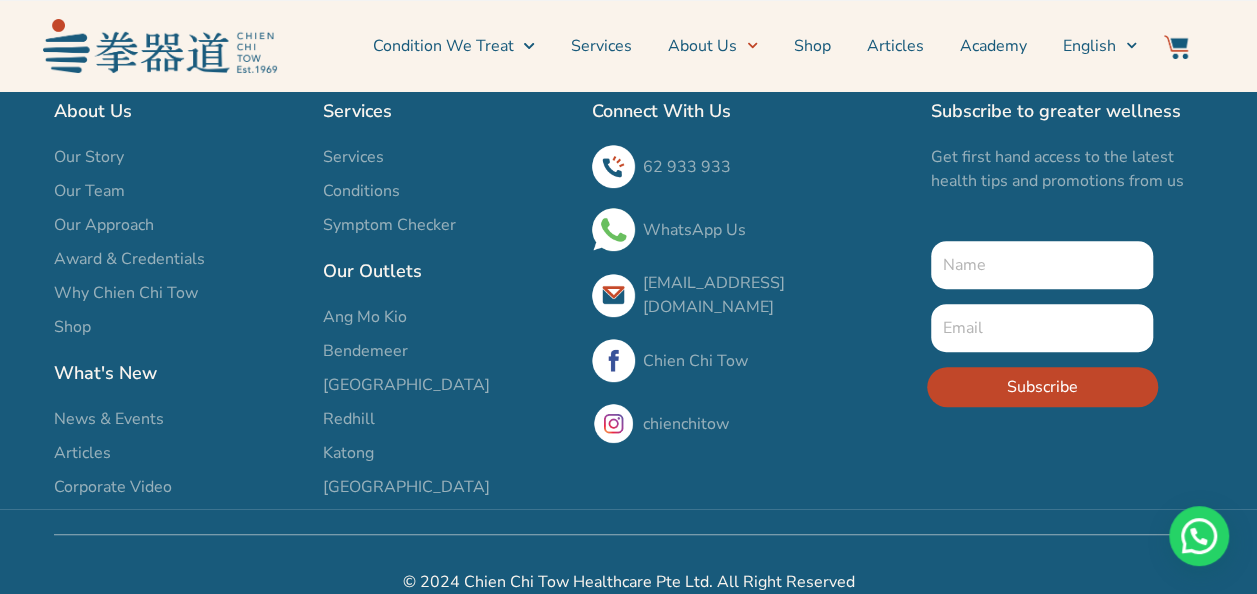 scroll, scrollTop: 4041, scrollLeft: 0, axis: vertical 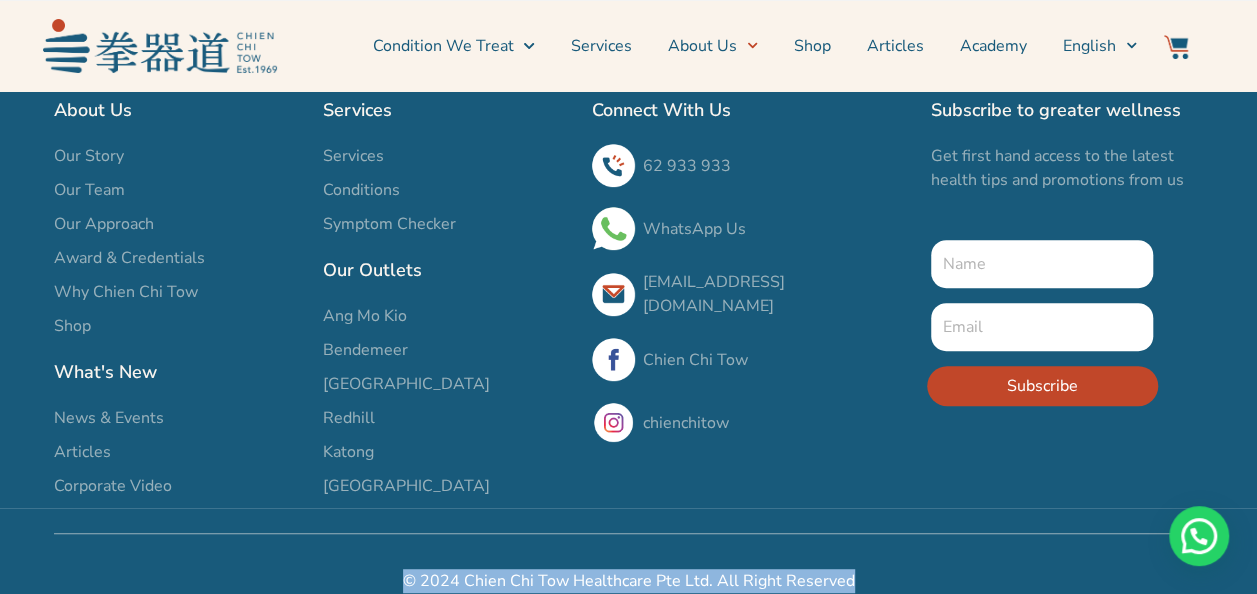 drag, startPoint x: 565, startPoint y: 530, endPoint x: 880, endPoint y: 567, distance: 317.16556 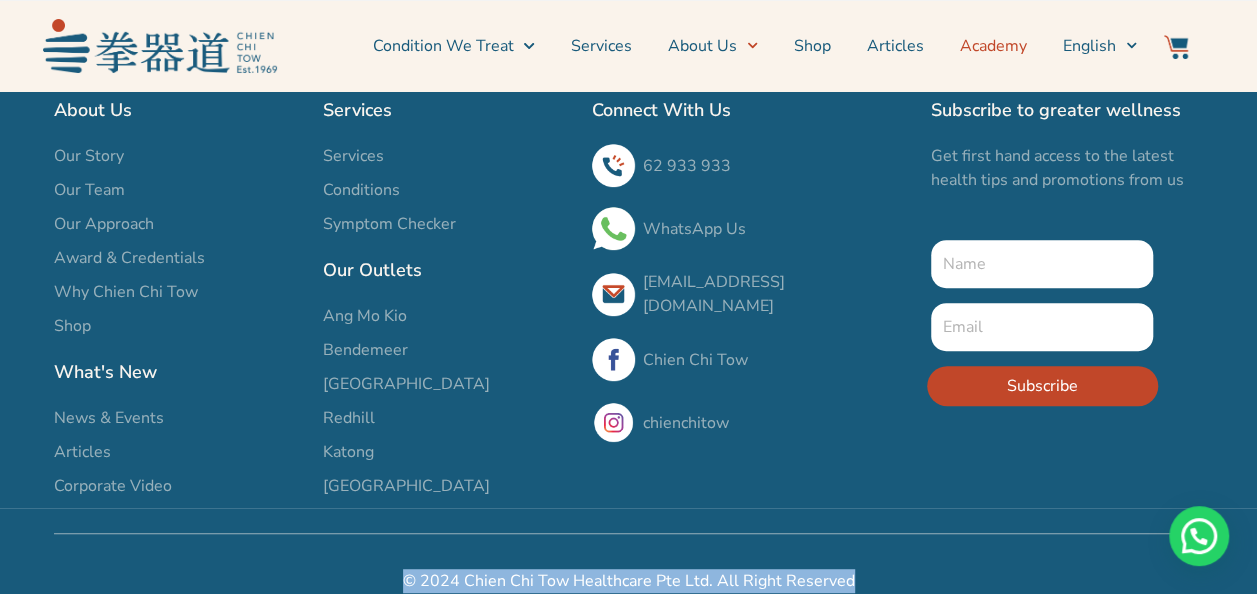 click on "Academy" 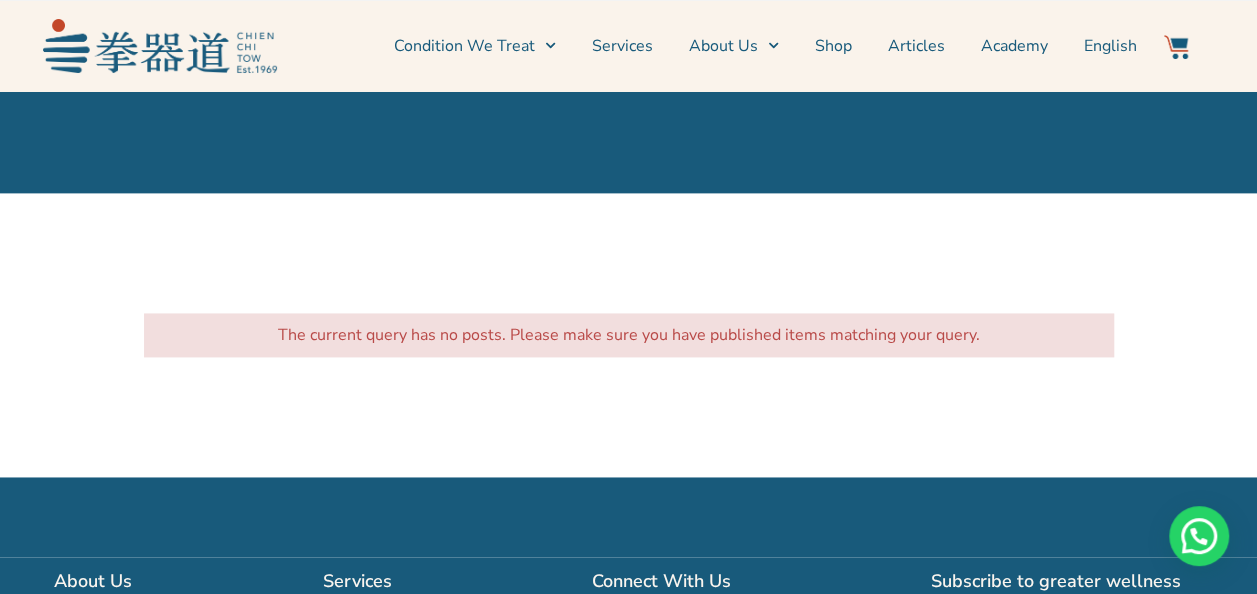 scroll, scrollTop: 4340, scrollLeft: 0, axis: vertical 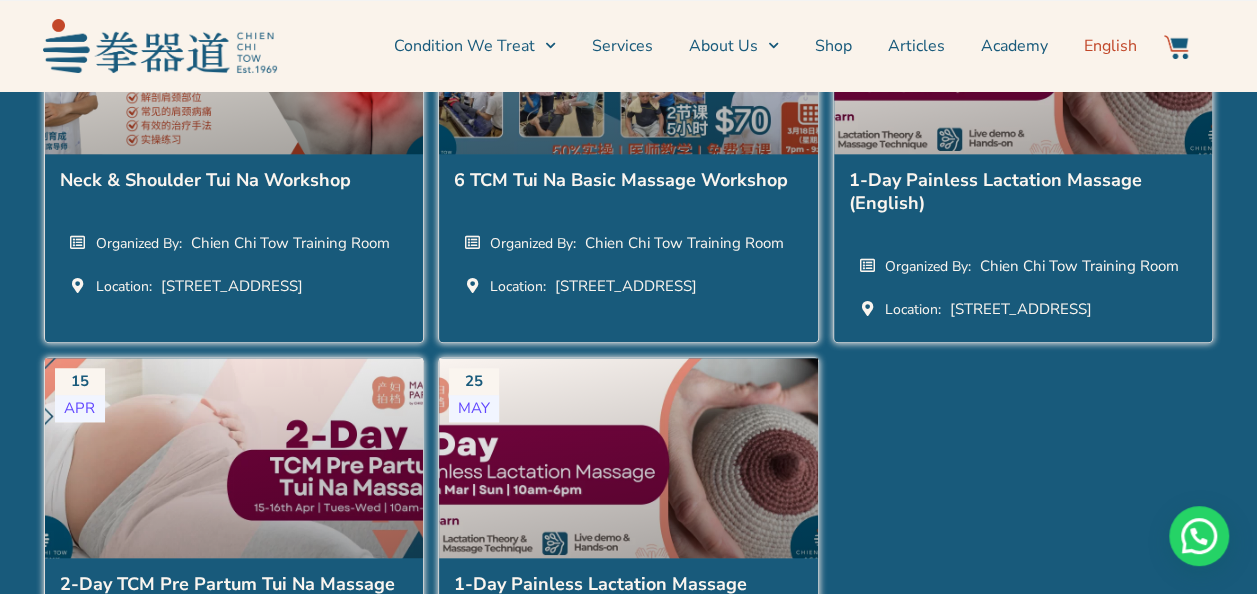 click on "English" 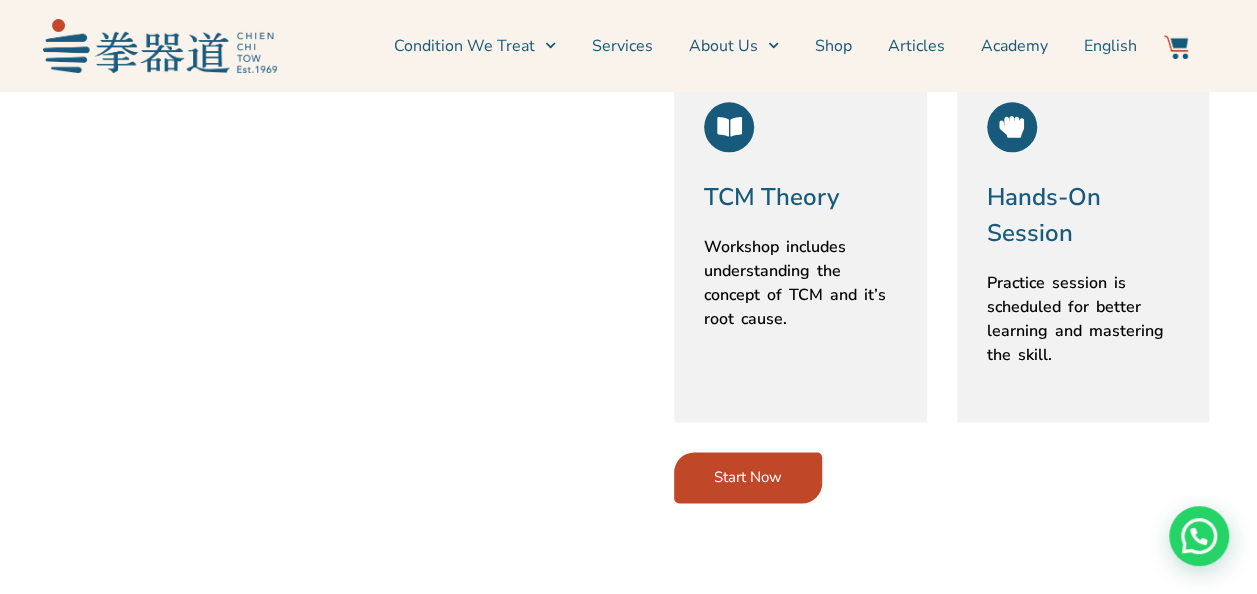 scroll, scrollTop: 900, scrollLeft: 0, axis: vertical 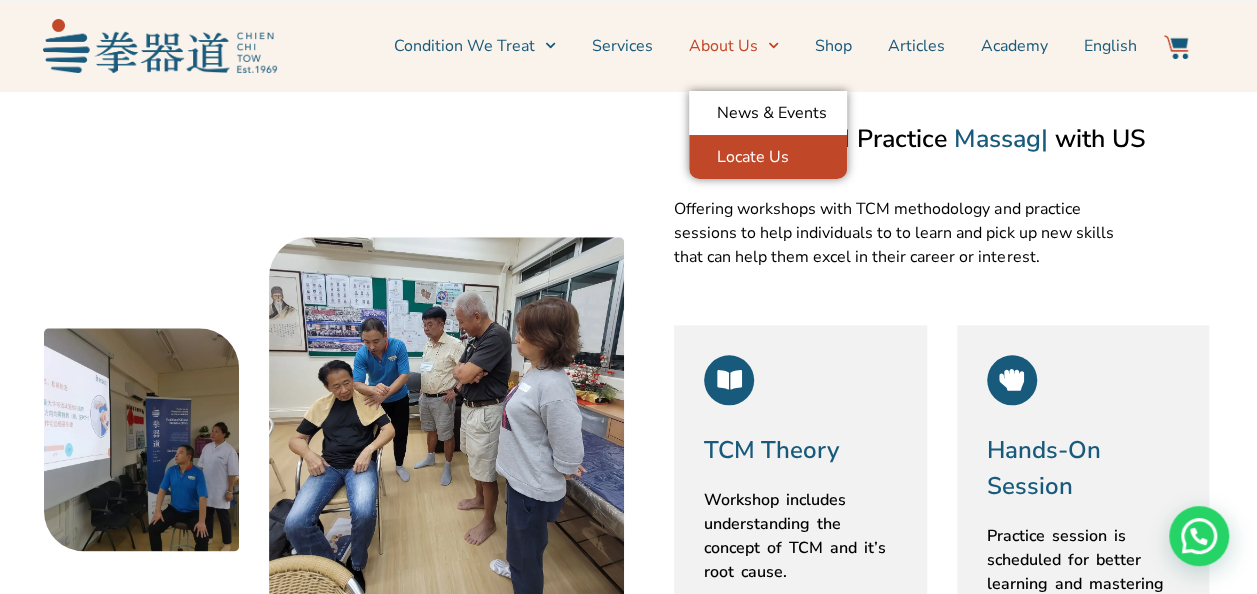 click on "Locate Us" 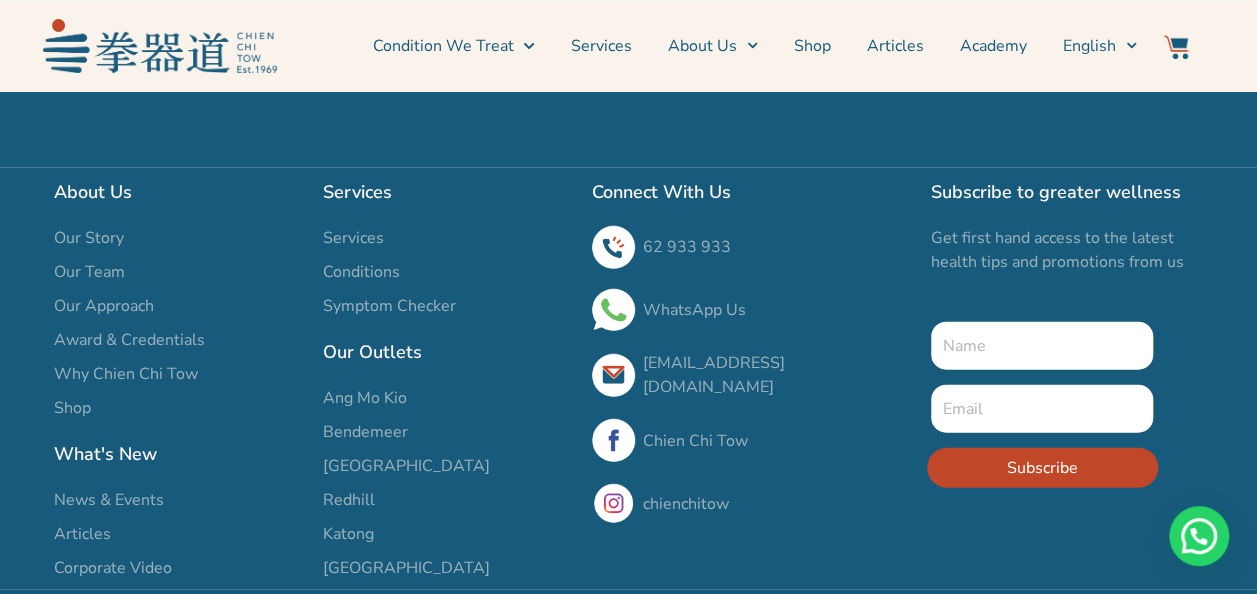 scroll, scrollTop: 2429, scrollLeft: 0, axis: vertical 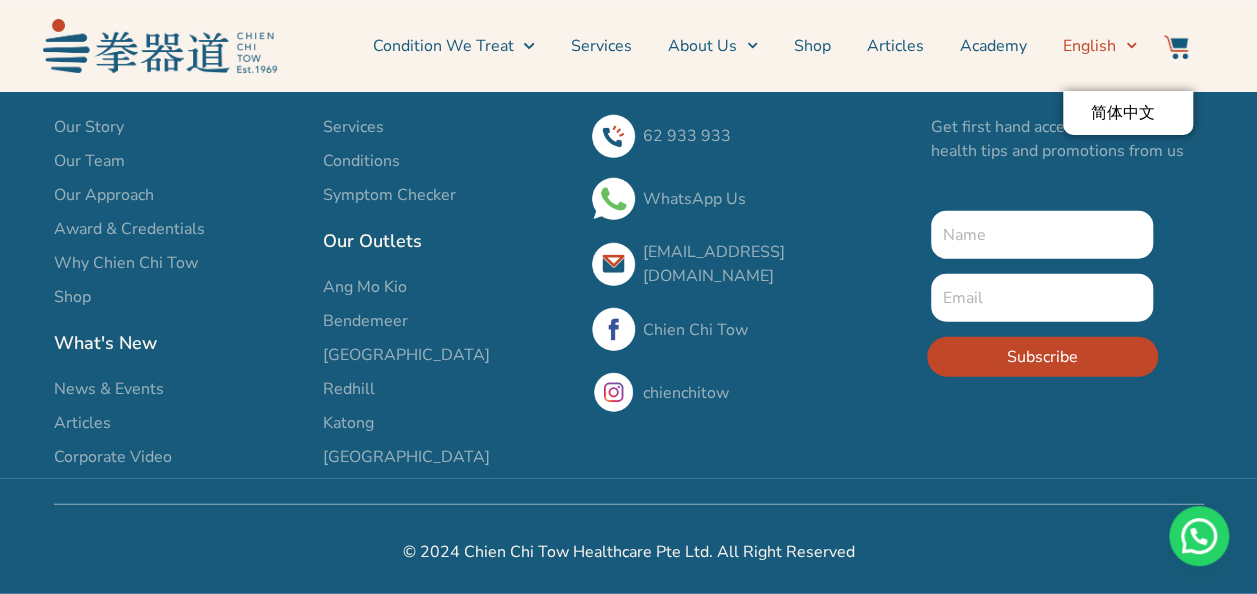 click on "English" 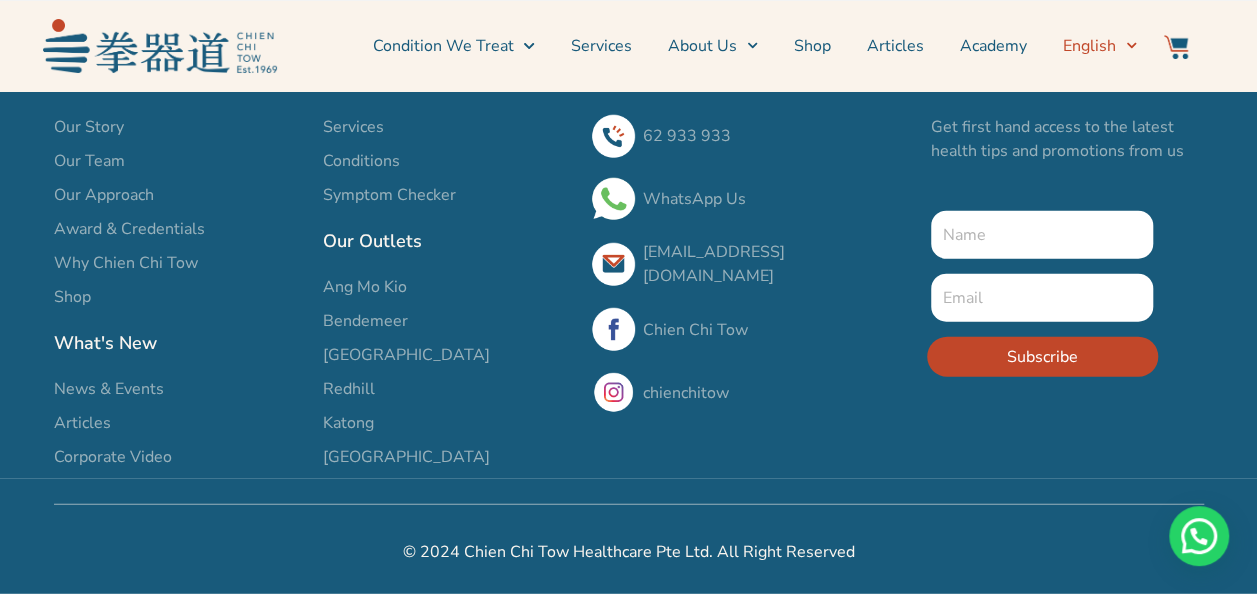 click on "English" 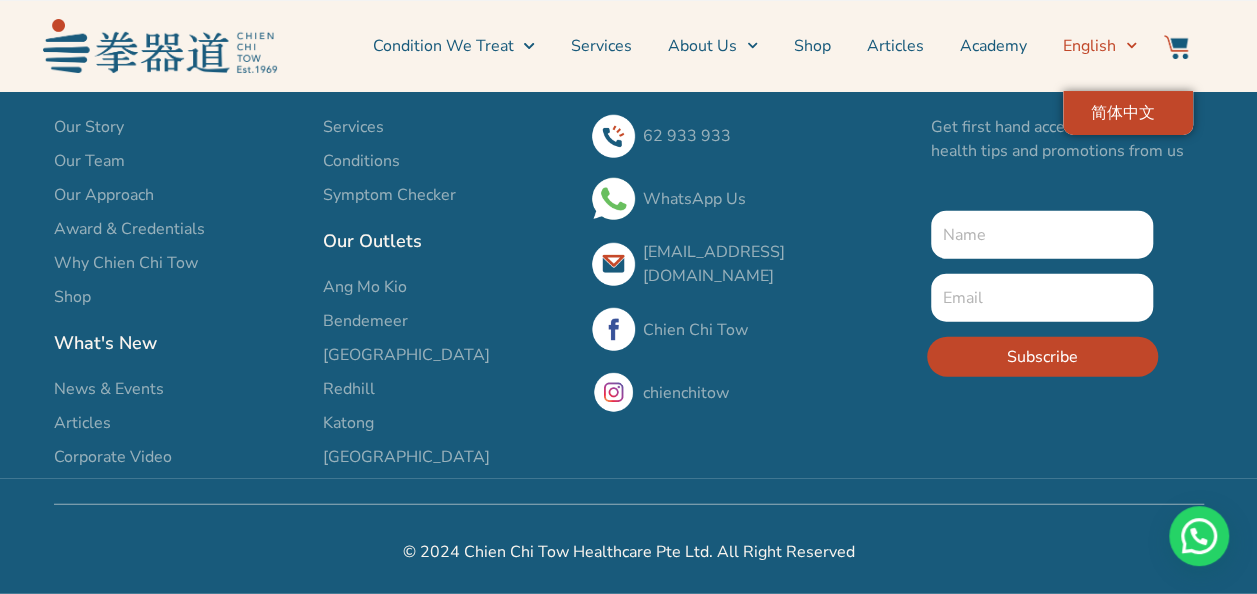 click on "简体中文" 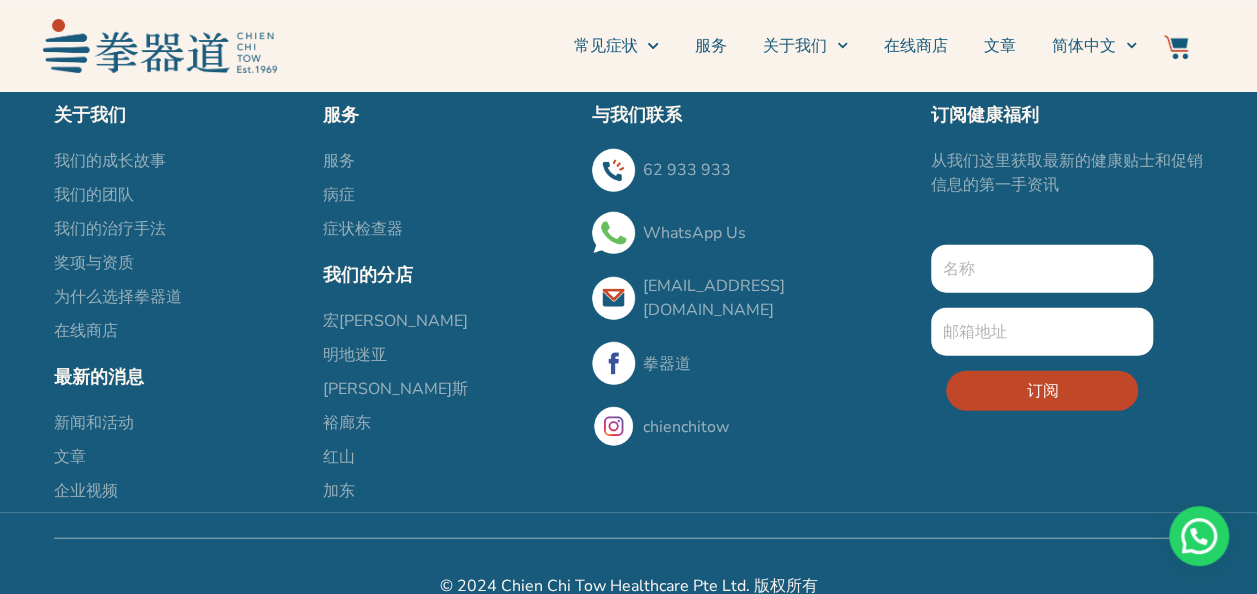 scroll, scrollTop: 2307, scrollLeft: 0, axis: vertical 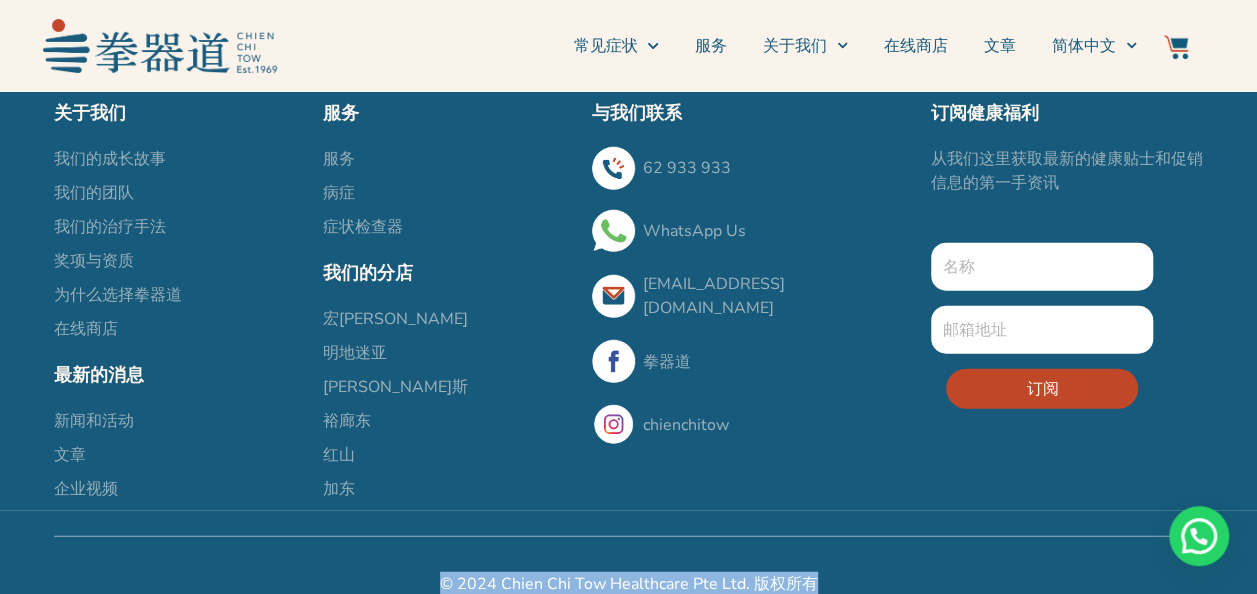 drag, startPoint x: 939, startPoint y: 575, endPoint x: 342, endPoint y: 516, distance: 599.9083 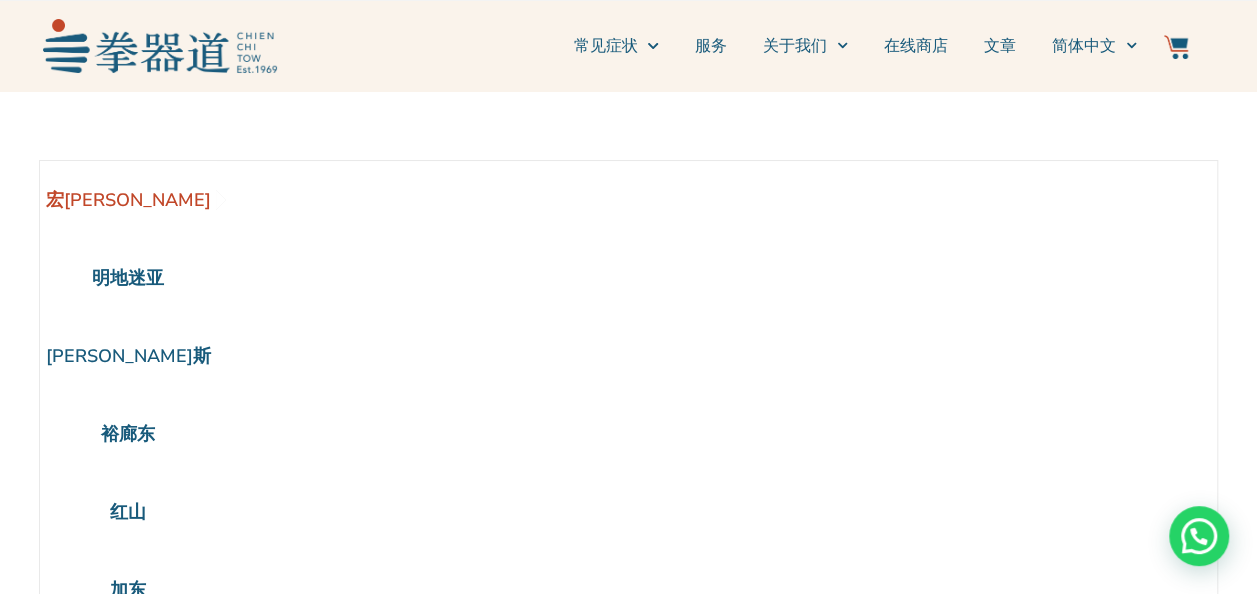 scroll, scrollTop: 0, scrollLeft: 0, axis: both 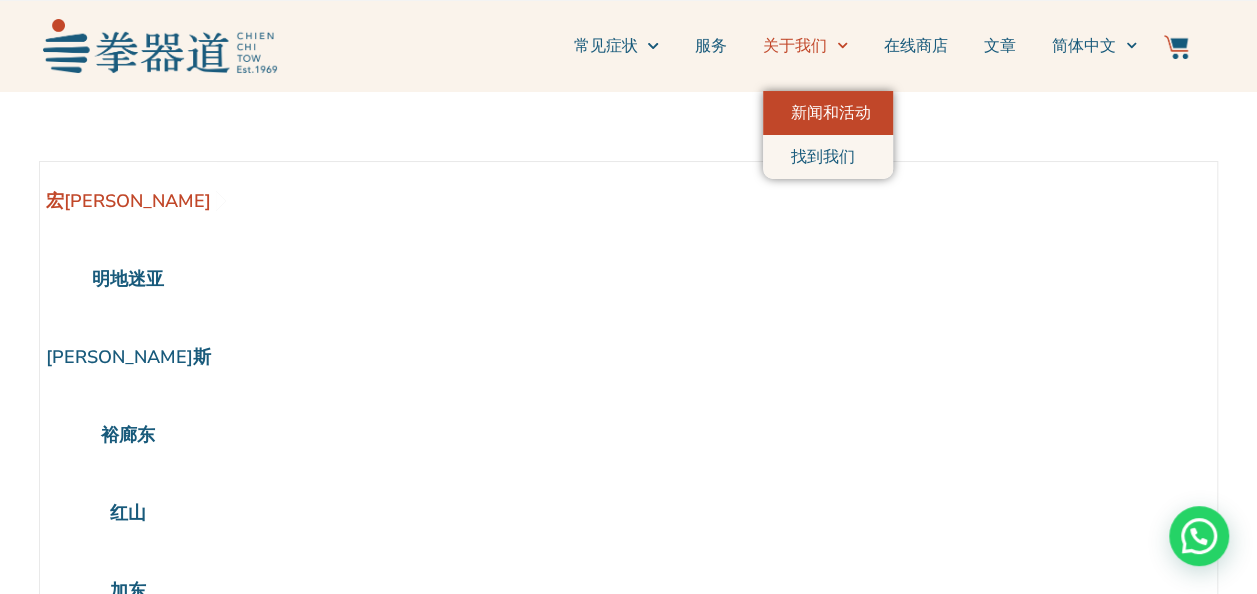 click on "新闻和活动" 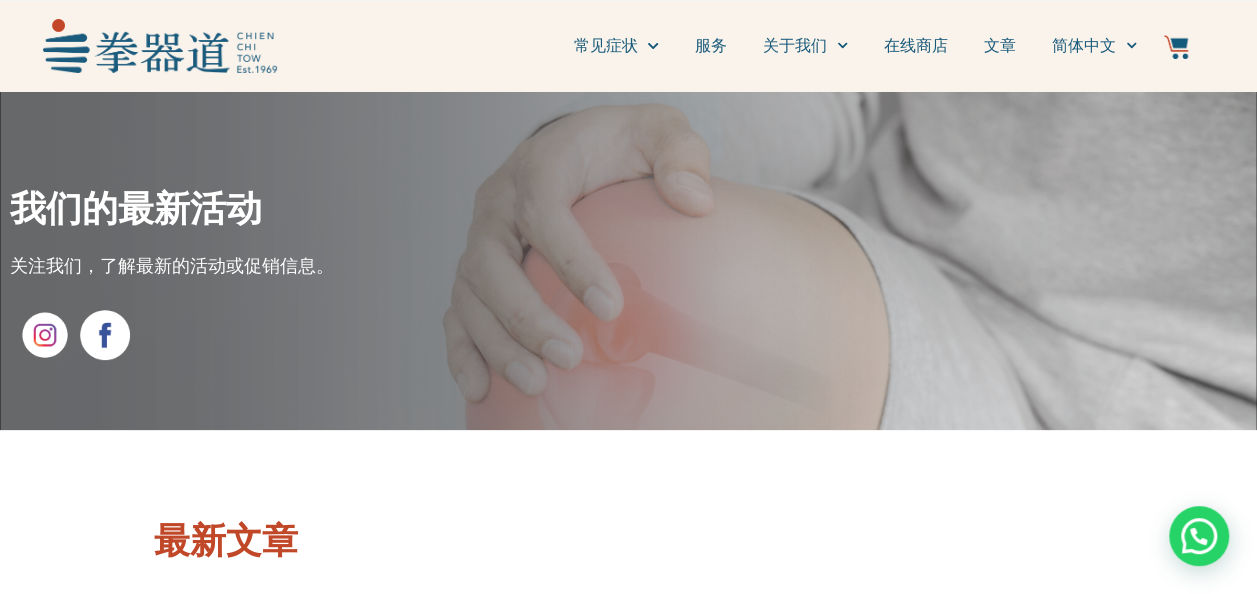 scroll, scrollTop: 0, scrollLeft: 0, axis: both 